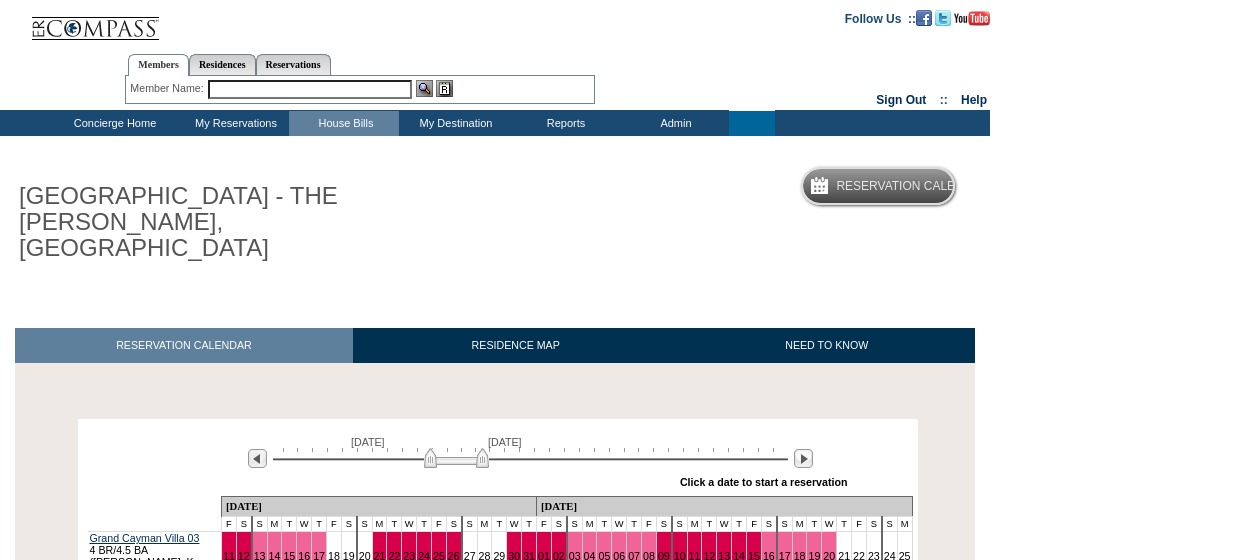 scroll, scrollTop: 0, scrollLeft: 0, axis: both 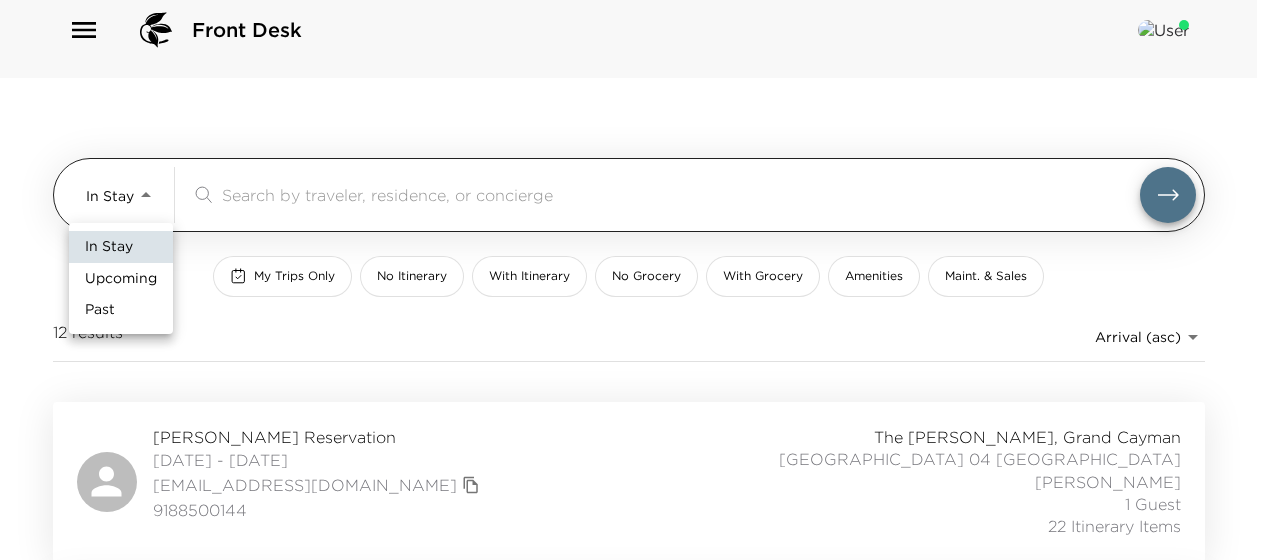 click on "Front Desk In Stay In-Stay ​ My Trips Only No Itinerary With Itinerary No Grocery With Grocery Amenities Maint. & Sales 12 results Arrival (asc) reservations_prod_arrival_asc [PERSON_NAME] Reservation [DATE] - [DATE] [EMAIL_ADDRESS][DOMAIN_NAME] 9188500144 [GEOGRAPHIC_DATA][PERSON_NAME], [GEOGRAPHIC_DATA] 04 [GEOGRAPHIC_DATA][PERSON_NAME] 1 Guest 22 Itinerary Items LAUREN ([GEOGRAPHIC_DATA]) [PERSON_NAME] Reservation [DATE] - [DATE] [EMAIL_ADDRESS][DOMAIN_NAME] [PHONE_NUMBER] [GEOGRAPHIC_DATA][PERSON_NAME], [GEOGRAPHIC_DATA] [GEOGRAPHIC_DATA] 10 [GEOGRAPHIC_DATA] [PERSON_NAME] 6 Guests 9 Itinerary Items [PERSON_NAME][GEOGRAPHIC_DATA] [DATE] - [DATE] [EMAIL_ADDRESS][DOMAIN_NAME] [PHONE_NUMBER] [GEOGRAPHIC_DATA][PERSON_NAME], [GEOGRAPHIC_DATA] 14 [GEOGRAPHIC_DATA] [GEOGRAPHIC_DATA][PERSON_NAME][GEOGRAPHIC_DATA] 6 Guests 0 Itinerary Items [PERSON_NAME][GEOGRAPHIC_DATA] [DATE] - [DATE] [EMAIL_ADDRESS][DOMAIN_NAME] [PHONE_NUMBER] Ultra Amenity [GEOGRAPHIC_DATA][PERSON_NAME], [GEOGRAPHIC_DATA] 05 [GEOGRAPHIC_DATA] [GEOGRAPHIC_DATA] [GEOGRAPHIC_DATA] 1 Guest 6 Itinerary Items [EMAIL_ADDRESS][DOMAIN_NAME]" at bounding box center (636, 262) 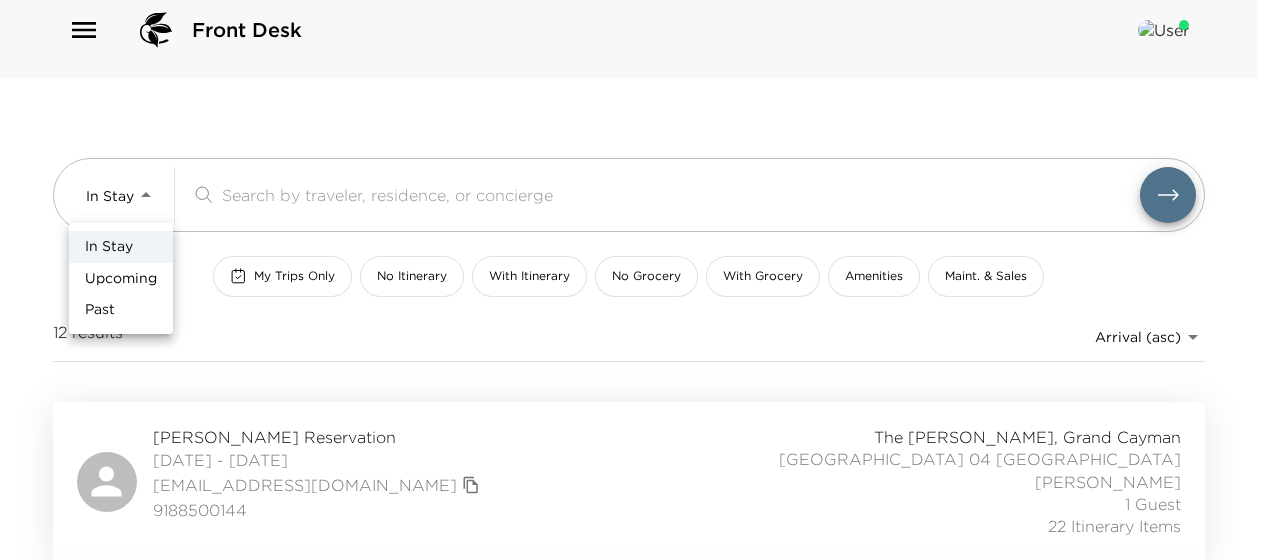 click at bounding box center (636, 280) 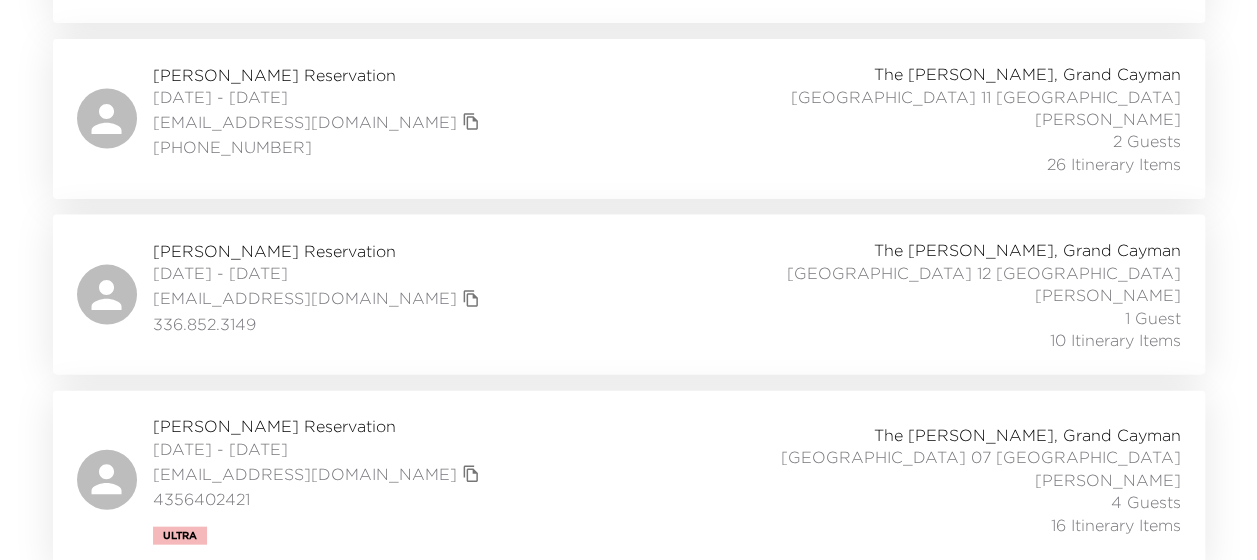 scroll, scrollTop: 1988, scrollLeft: 0, axis: vertical 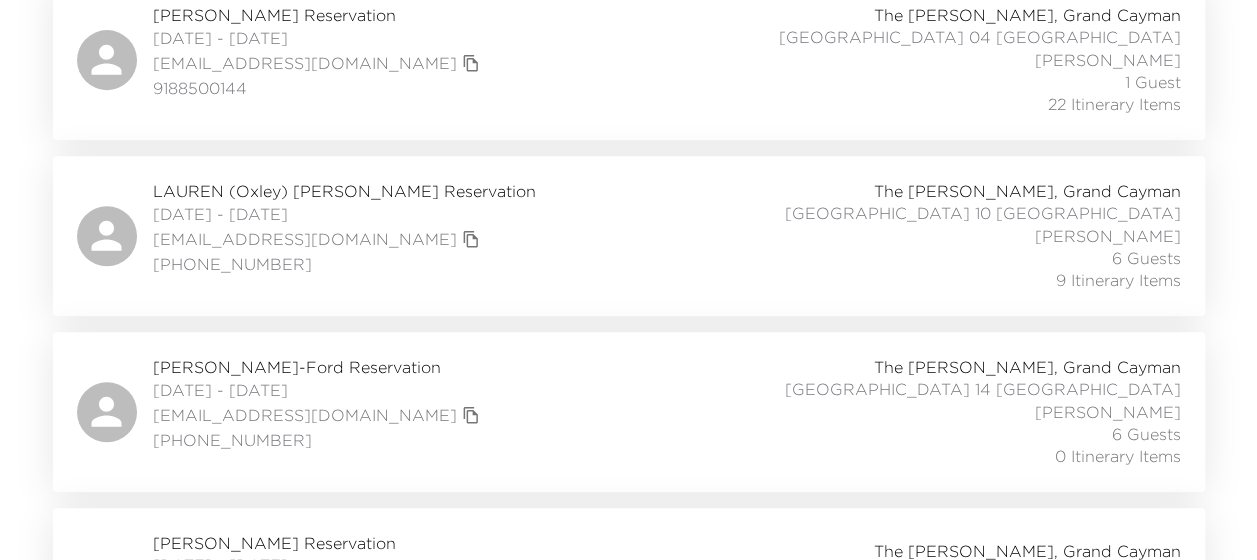 click on "Front Desk In Stay In-Stay ​ My Trips Only No Itinerary With Itinerary No Grocery With Grocery Amenities Maint. & Sales 12 results Arrival (asc) reservations_prod_arrival_asc Andy Levinson Reservation 07/05/2025 - 07/12/2025 alevinson6@gmail.com 9188500144 The Ritz-Carlton, Grand Cayman Grand Cayman Villa 04 Grand Cayman Villas Dwene Ebanks 1 Guest 22 Itinerary Items LAUREN (Oxley) Todd Reservation 07/05/2025 - 07/12/2025 laurentodd174@gmail.com (805)696-3466 The Ritz-Carlton, Grand Cayman Grand Cayman Villa 10 Grand Cayman Villas Karisha Cohen 6 Guests 9 Itinerary Items Cameron White-Ford Reservation 07/05/2025 - 07/12/2025 cameronwhiteford@gmail.com (303) 332-8774 The Ritz-Carlton, Grand Cayman Grand Cayman Villa 14 Grand Cayman Villas Glenovan Balfore 6 Guests 0 Itinerary Items Federico Santos Reservation 07/05/2025 - 07/12/2025 fedesb@me.com +52-81-8114-0808 Ultra Amenity The Ritz-Carlton, Grand Cayman Grand Cayman Villa 05 Grand Cayman Villas Glenovan Balfore 1 Guest 6 Itinerary Items rachidb@me.com" at bounding box center [628, -160] 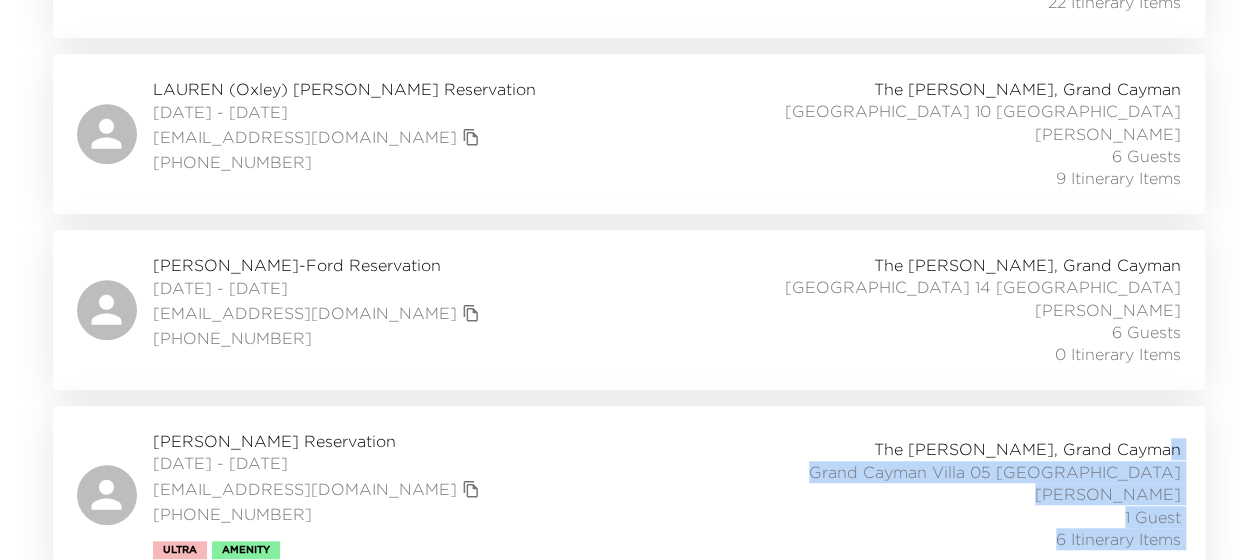 scroll, scrollTop: 645, scrollLeft: 0, axis: vertical 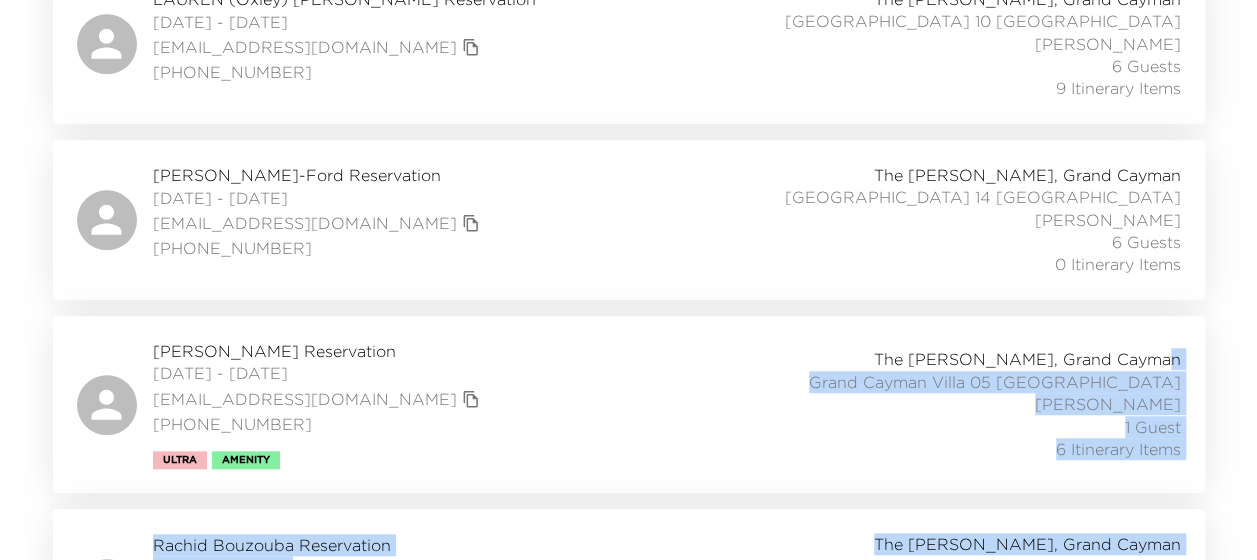 click on "Front Desk In Stay In-Stay ​ My Trips Only No Itinerary With Itinerary No Grocery With Grocery Amenities Maint. & Sales 12 results Arrival (asc) reservations_prod_arrival_asc Andy Levinson Reservation 07/05/2025 - 07/12/2025 alevinson6@gmail.com 9188500144 The Ritz-Carlton, Grand Cayman Grand Cayman Villa 04 Grand Cayman Villas Dwene Ebanks 1 Guest 22 Itinerary Items LAUREN (Oxley) Todd Reservation 07/05/2025 - 07/12/2025 laurentodd174@gmail.com (805)696-3466 The Ritz-Carlton, Grand Cayman Grand Cayman Villa 10 Grand Cayman Villas Karisha Cohen 6 Guests 9 Itinerary Items Cameron White-Ford Reservation 07/05/2025 - 07/12/2025 cameronwhiteford@gmail.com (303) 332-8774 The Ritz-Carlton, Grand Cayman Grand Cayman Villa 14 Grand Cayman Villas Glenovan Balfore 6 Guests 0 Itinerary Items Federico Santos Reservation 07/05/2025 - 07/12/2025 fedesb@me.com +52-81-8114-0808 Ultra Amenity The Ritz-Carlton, Grand Cayman Grand Cayman Villa 05 Grand Cayman Villas Glenovan Balfore 1 Guest 6 Itinerary Items rachidb@me.com" at bounding box center (628, -352) 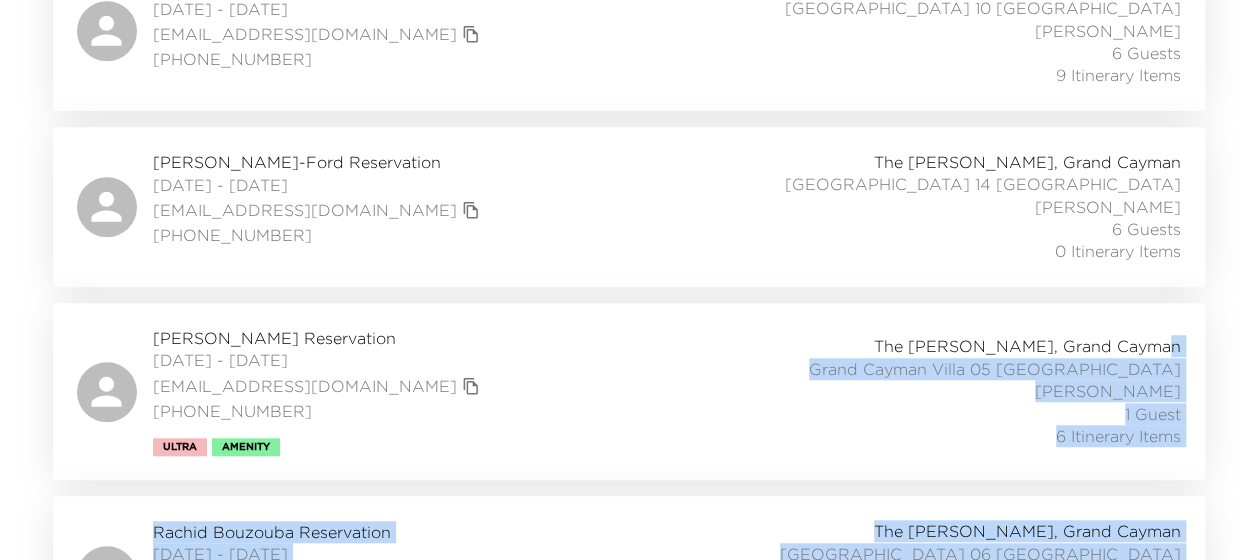click on "The Ritz-Carlton, Grand Cayman Grand Cayman Villa 05 Grand Cayman Villas Glenovan Balfore 1 Guest 6 Itinerary Items" at bounding box center [960, 391] 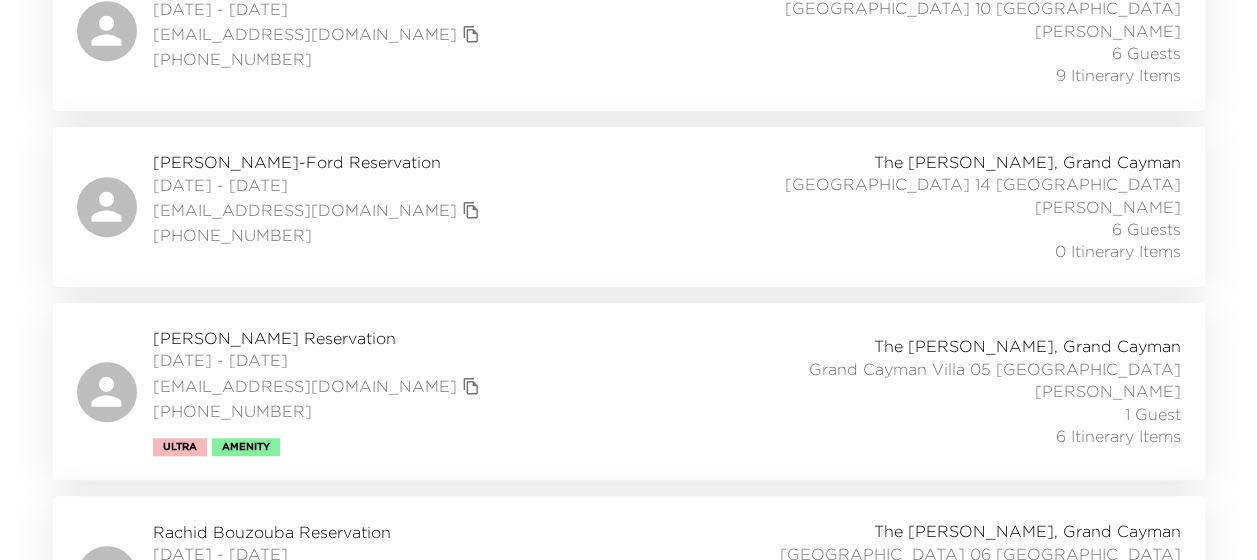 click on "Front Desk In Stay In-Stay ​ My Trips Only No Itinerary With Itinerary No Grocery With Grocery Amenities Maint. & Sales 12 results Arrival (asc) reservations_prod_arrival_asc Andy Levinson Reservation 07/05/2025 - 07/12/2025 alevinson6@gmail.com 9188500144 The Ritz-Carlton, Grand Cayman Grand Cayman Villa 04 Grand Cayman Villas Dwene Ebanks 1 Guest 22 Itinerary Items LAUREN (Oxley) Todd Reservation 07/05/2025 - 07/12/2025 laurentodd174@gmail.com (805)696-3466 The Ritz-Carlton, Grand Cayman Grand Cayman Villa 10 Grand Cayman Villas Karisha Cohen 6 Guests 9 Itinerary Items Cameron White-Ford Reservation 07/05/2025 - 07/12/2025 cameronwhiteford@gmail.com (303) 332-8774 The Ritz-Carlton, Grand Cayman Grand Cayman Villa 14 Grand Cayman Villas Glenovan Balfore 6 Guests 0 Itinerary Items Federico Santos Reservation 07/05/2025 - 07/12/2025 fedesb@me.com +52-81-8114-0808 Ultra Amenity The Ritz-Carlton, Grand Cayman Grand Cayman Villa 05 Grand Cayman Villas Glenovan Balfore 1 Guest 6 Itinerary Items rachidb@me.com" at bounding box center (628, -365) 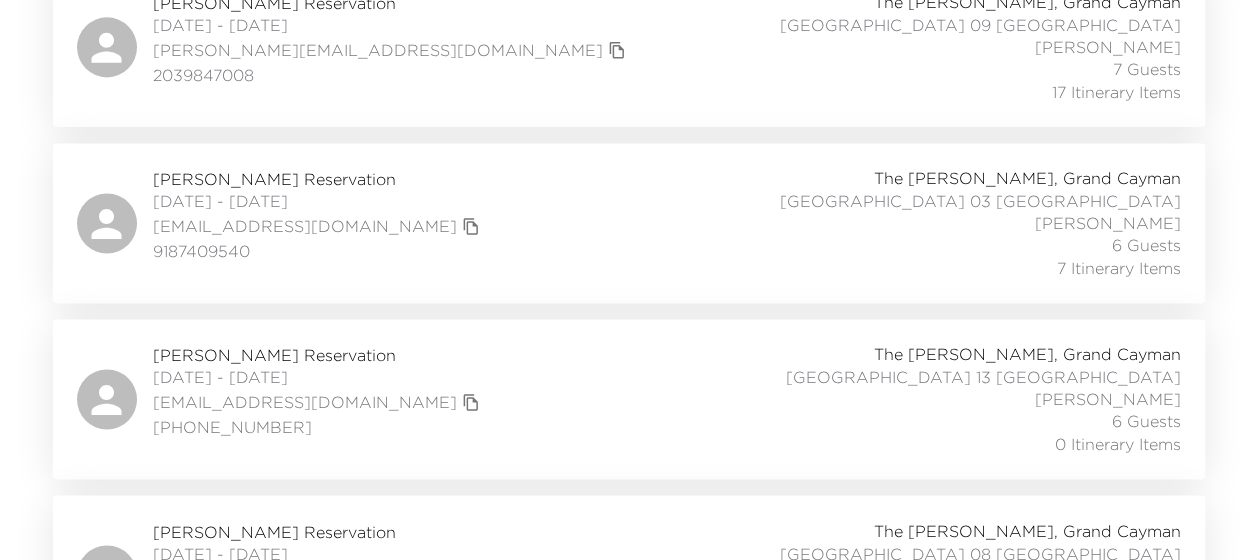 scroll, scrollTop: 1377, scrollLeft: 0, axis: vertical 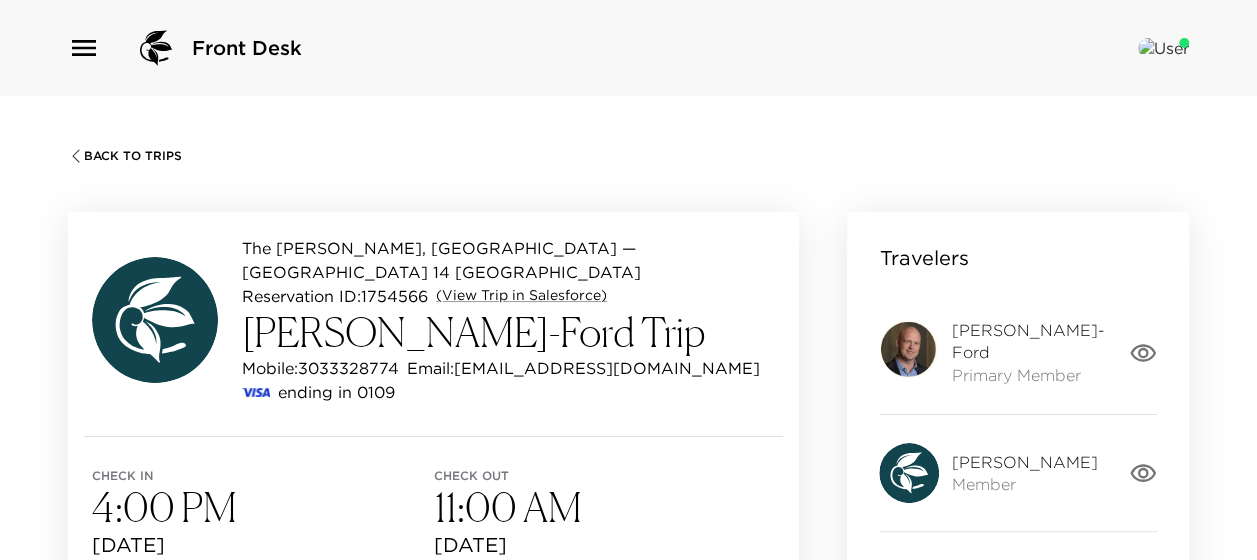 click on "Back To Trips The Ritz-Carlton, Grand Cayman — Grand Cayman Villa 14 Grand Cayman Villas Reservation ID:  1754566 (View Trip in Salesforce) Cameron White-Ford Trip Mobile:  3033328774 Email:  cameronwhiteford@gmail.com ending in 0109 Check in 4:00 PM Sat, Jul 5, 2025 Check out 11:00 AM Sat, Jul 12, 2025 Ambassador Katie Wisham 3034936211 kwisham@exclusiveresorts.com Concierge Glenovan Balfore 345-525-4872 gbalfore@exclusiveresorts.com Travelers Cameron White-Ford Primary Member Natalie Whiteford Member Ben Sekley Guest Graydon Whiteford Guest View Travelers Details Pre-Trip Note View All Membership Red Flags None Special Requests None Groceries Download List Crackers Gluten Free Crackers Package(s) 1 Other - Alcohol Real - Cream of Coconut (NA for pina coladas) bottle 1 Grapes red, organic if possible bag(s) 1 Other - Misc large bag frozen strawberries bag(s) 1 Lime Each 3 Rum Light Rum (Plantation or similar) Bottle(s) 1 Other - Misc chocolate syrup (Hersheys) bottle 1 Yogurt Each 1 Peppers Each 3 ranch 1" at bounding box center [628, 376] 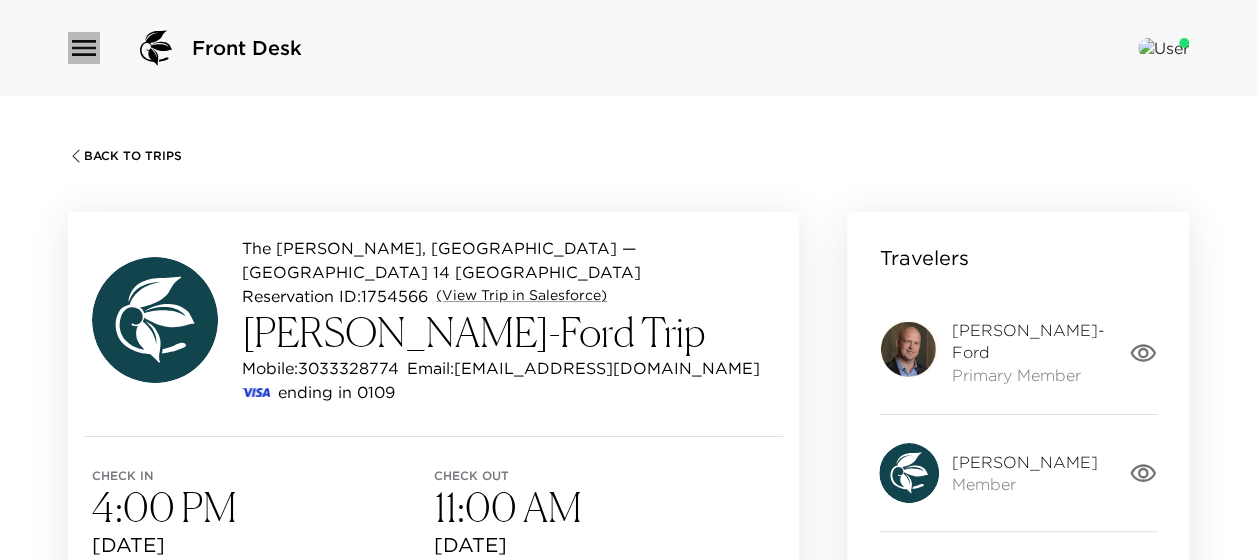 click 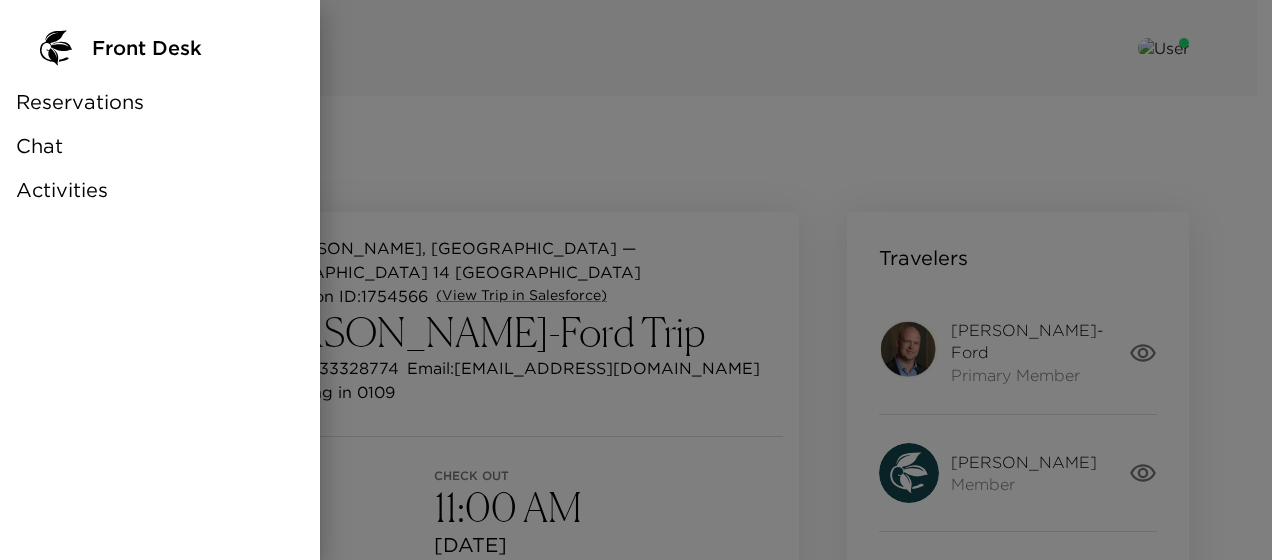 click on "Reservations" at bounding box center [80, 102] 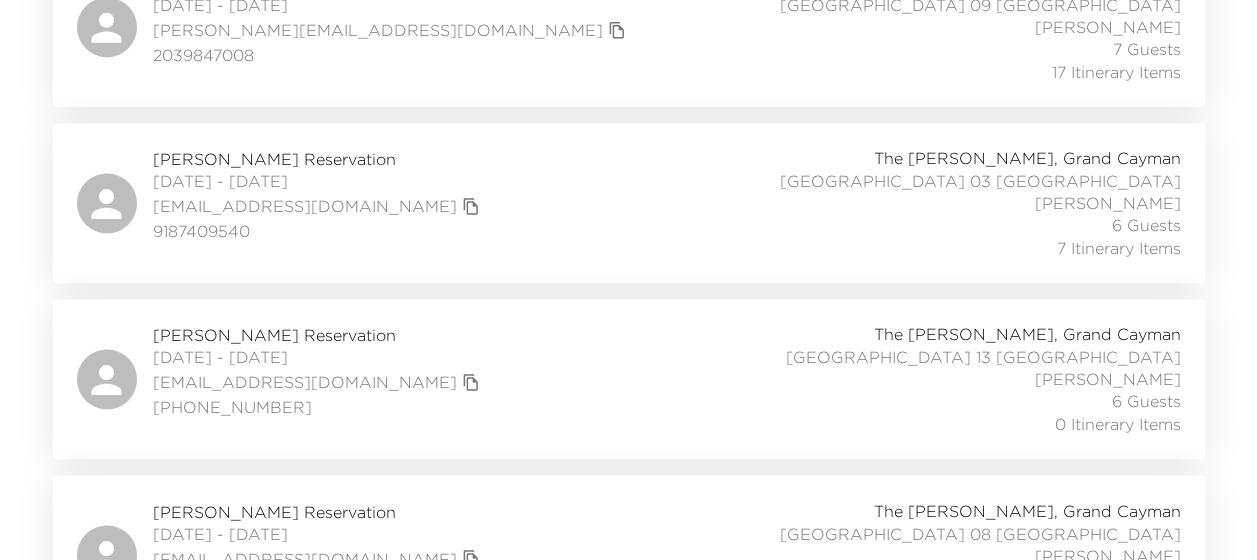 scroll, scrollTop: 1374, scrollLeft: 0, axis: vertical 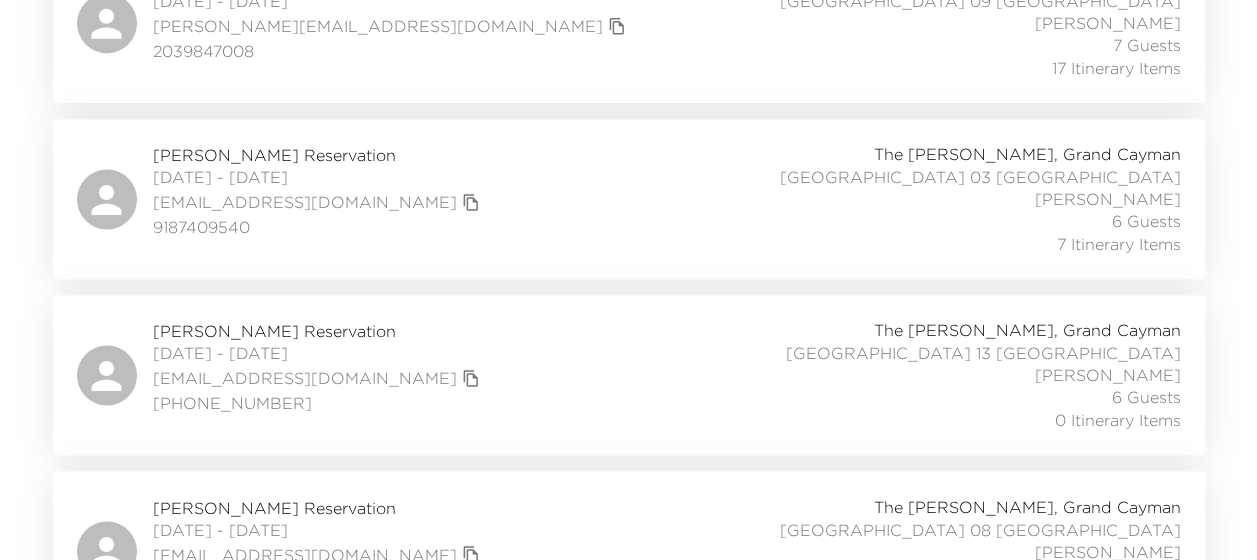 click on "Jamell gibson Reservation" at bounding box center [319, 155] 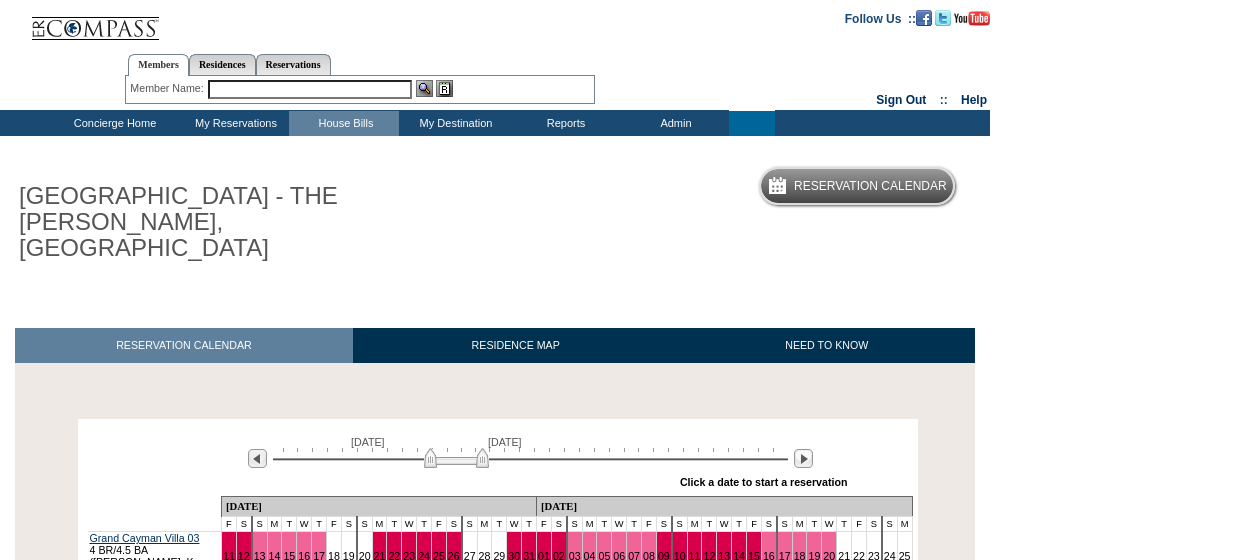 scroll, scrollTop: 413, scrollLeft: 0, axis: vertical 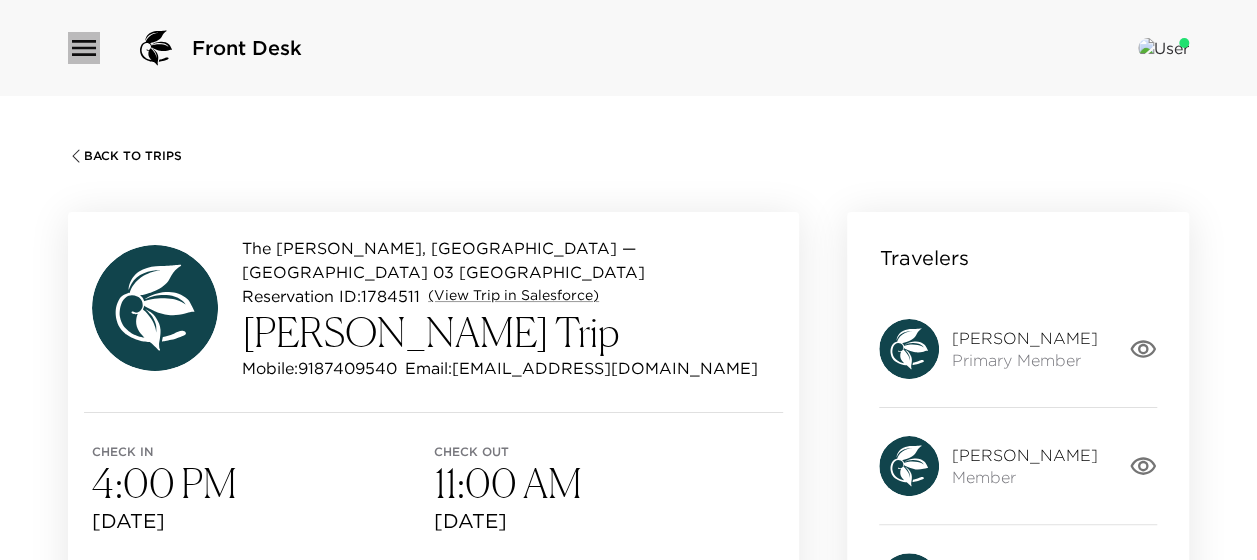 click 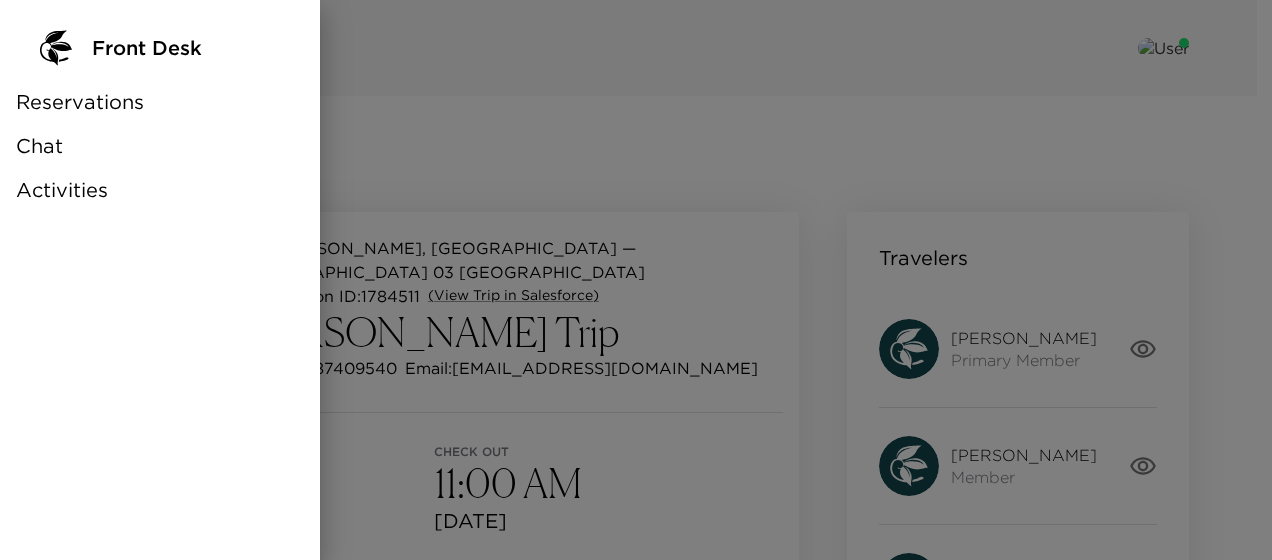 click on "Reservations" at bounding box center [80, 102] 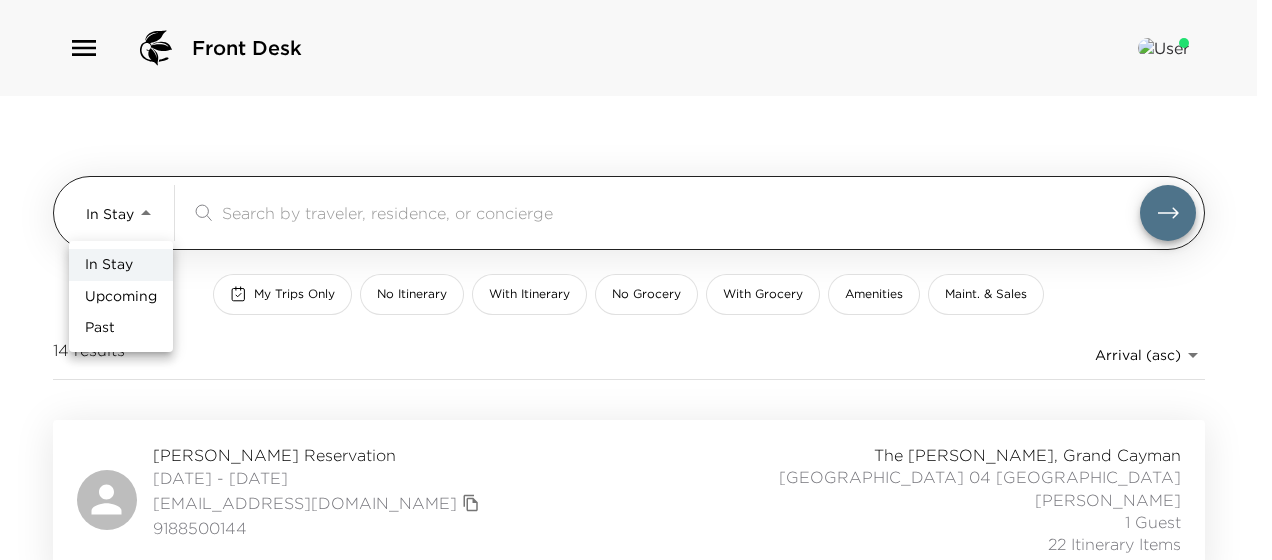 click on "Front Desk In Stay In-Stay ​ My Trips Only No Itinerary With Itinerary No Grocery With Grocery Amenities Maint. & Sales 14 results Arrival (asc) reservations_prod_arrival_asc Andy Levinson Reservation 07/05/2025 - 07/12/2025 alevinson6@gmail.com 9188500144 The Ritz-Carlton, Grand Cayman Grand Cayman Villa 04 Grand Cayman Villas Dwene Ebanks 1 Guest 22 Itinerary Items LAUREN (Oxley) Todd Reservation 07/05/2025 - 07/12/2025 laurentodd174@gmail.com (805)696-3466 The Ritz-Carlton, Grand Cayman Grand Cayman Villa 10 Grand Cayman Villas Karisha Cohen 6 Guests 9 Itinerary Items Cameron White-Ford Reservation 07/05/2025 - 07/12/2025 cameronwhiteford@gmail.com (303) 332-8774 The Ritz-Carlton, Grand Cayman Grand Cayman Villa 14 Grand Cayman Villas Glenovan Balfore 6 Guests 0 Itinerary Items Federico Santos Reservation 07/05/2025 - 07/12/2025 fedesb@me.com +52-81-8114-0808 Ultra Amenity The Ritz-Carlton, Grand Cayman Grand Cayman Villa 05 Grand Cayman Villas Glenovan Balfore 1 Guest 6 Itinerary Items rachidb@me.com" at bounding box center [636, 280] 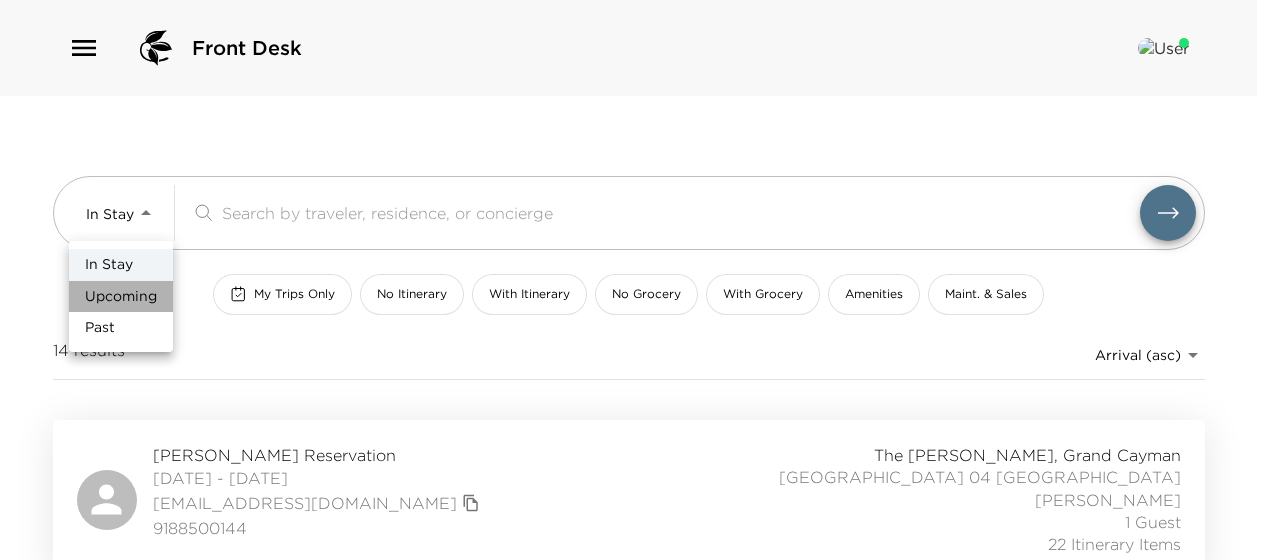 click on "Upcoming" at bounding box center [121, 297] 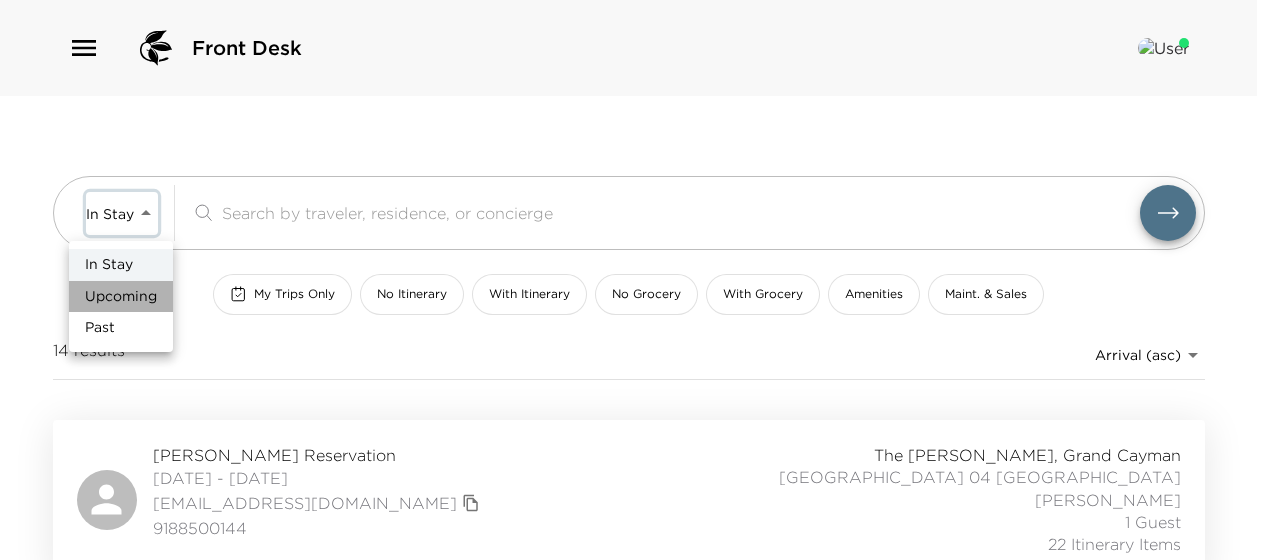 type on "Upcoming" 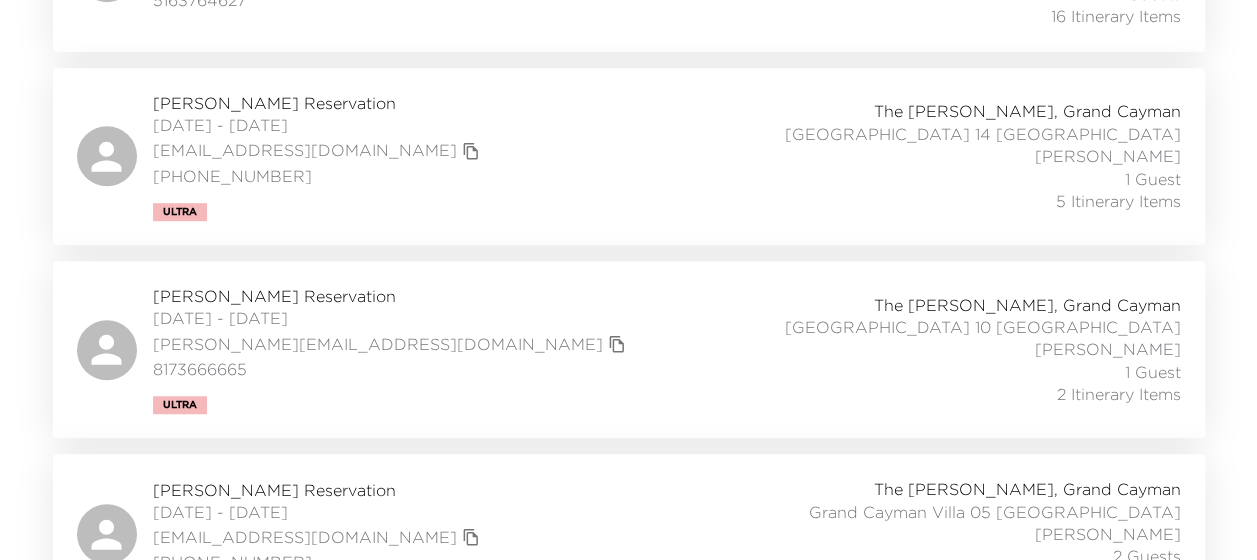 scroll, scrollTop: 546, scrollLeft: 0, axis: vertical 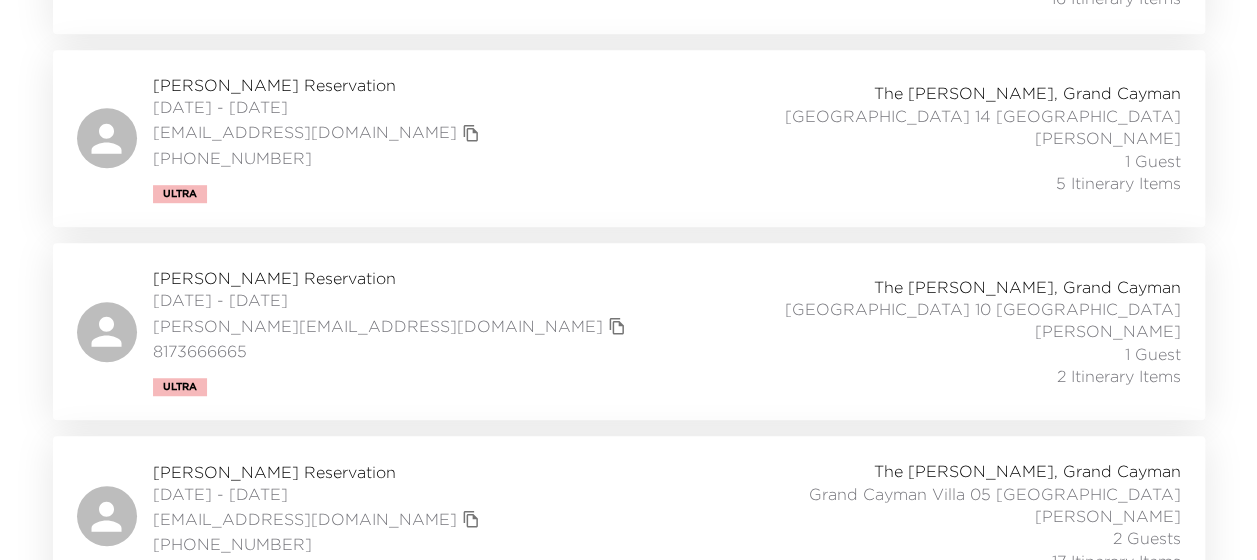 click on "Gina Wilson Reservation" at bounding box center [392, 278] 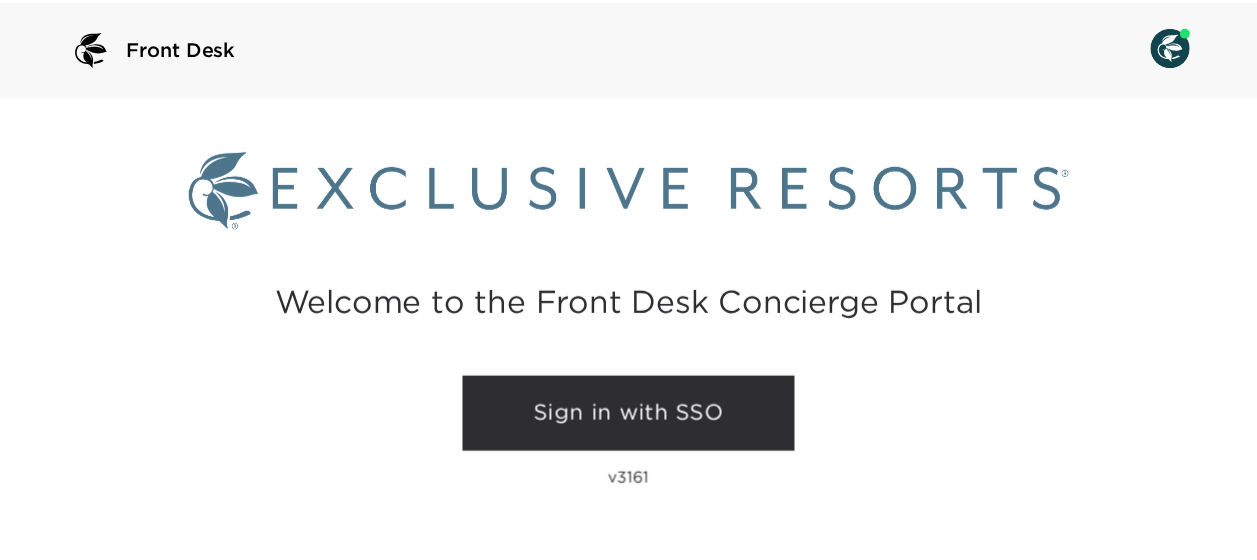 scroll, scrollTop: 0, scrollLeft: 0, axis: both 